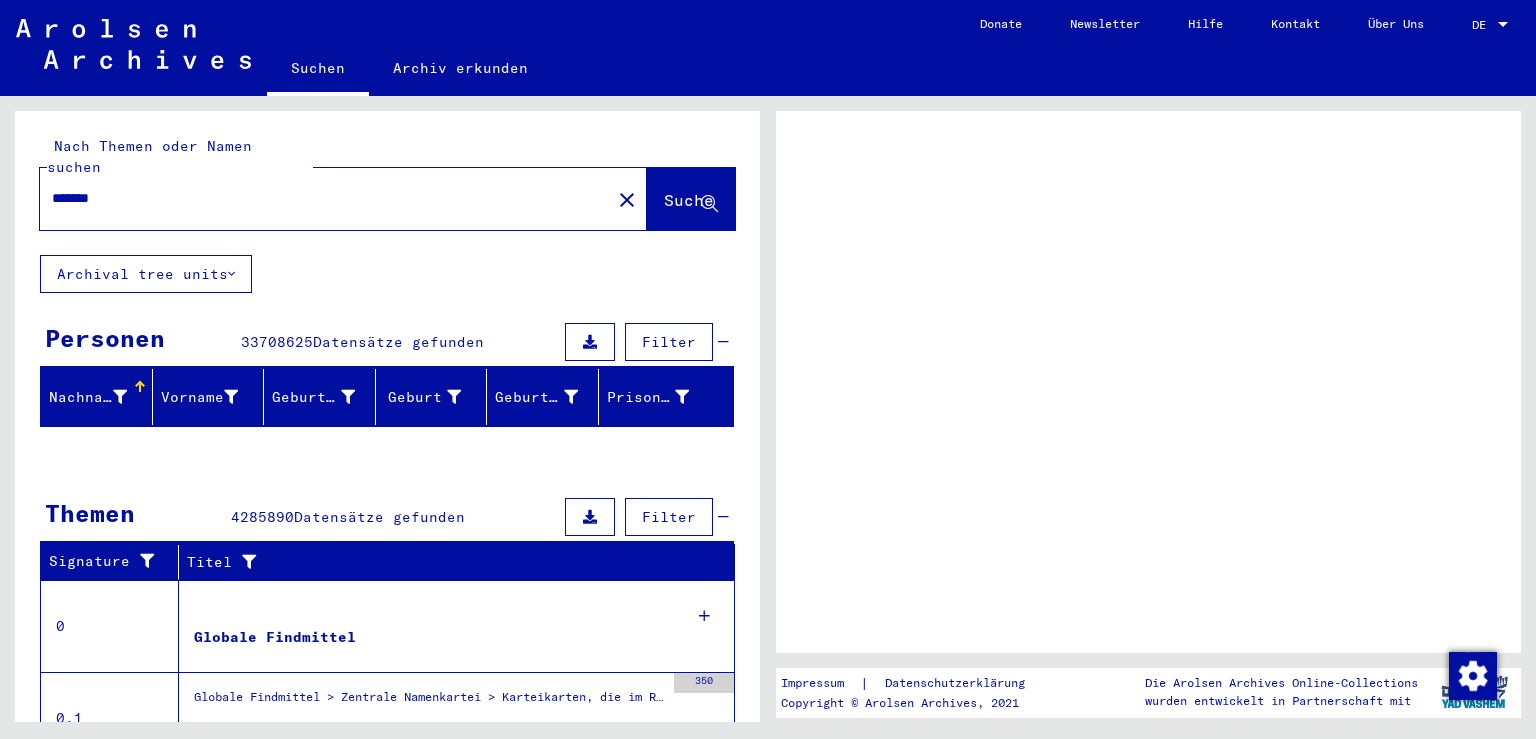 scroll, scrollTop: 0, scrollLeft: 0, axis: both 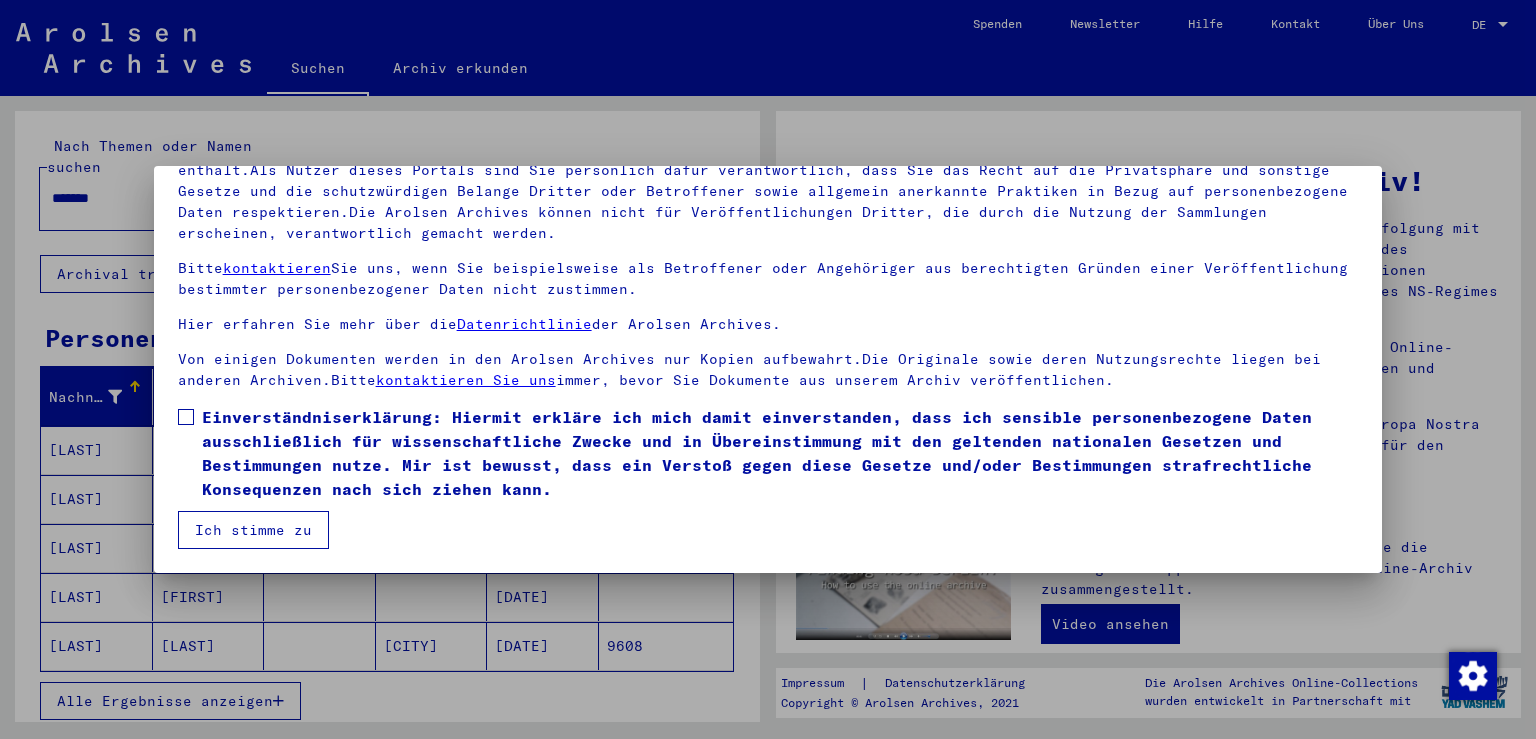 click at bounding box center [186, 417] 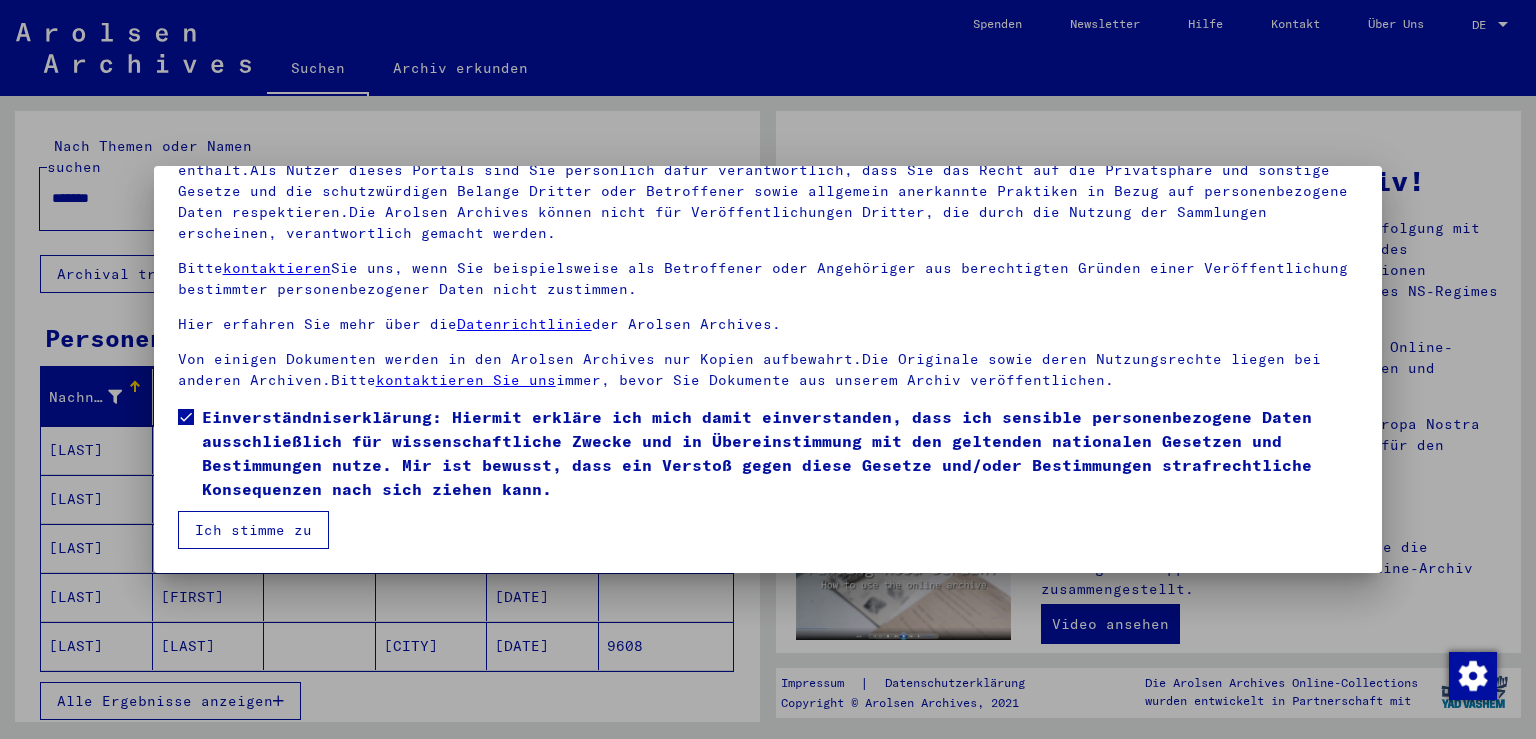 click on "Ich stimme zu" at bounding box center [253, 530] 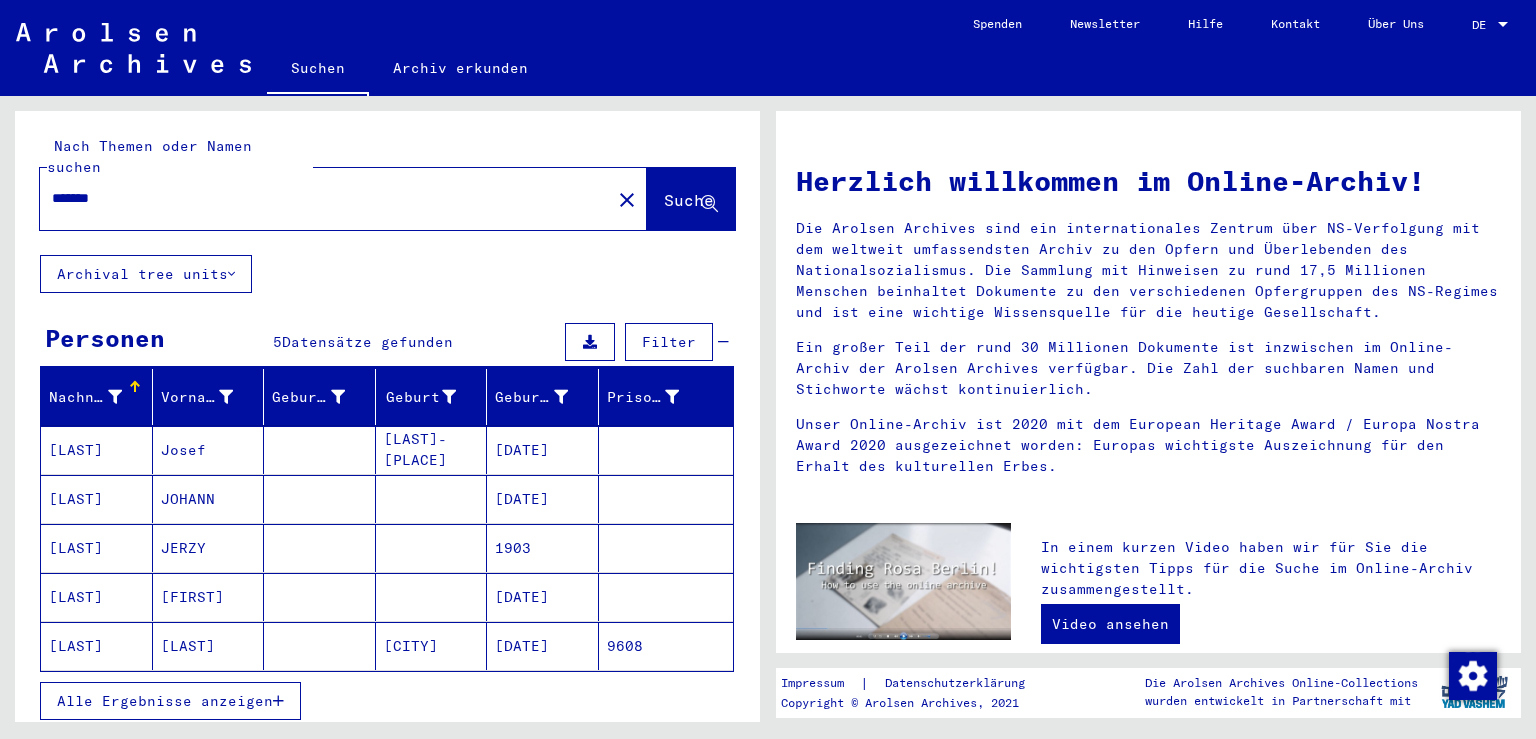scroll, scrollTop: 37, scrollLeft: 0, axis: vertical 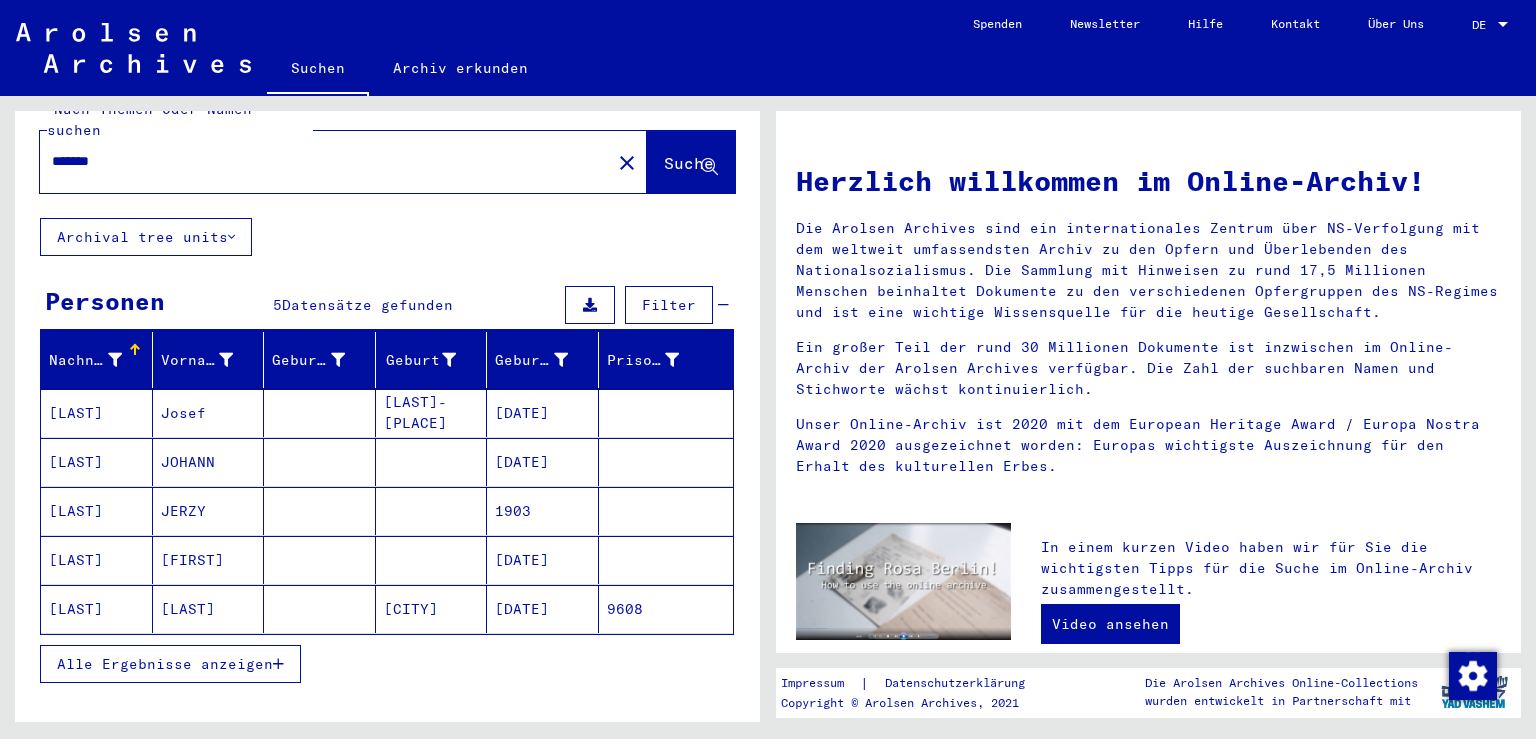 click on "Alle Ergebnisse anzeigen" at bounding box center (170, 664) 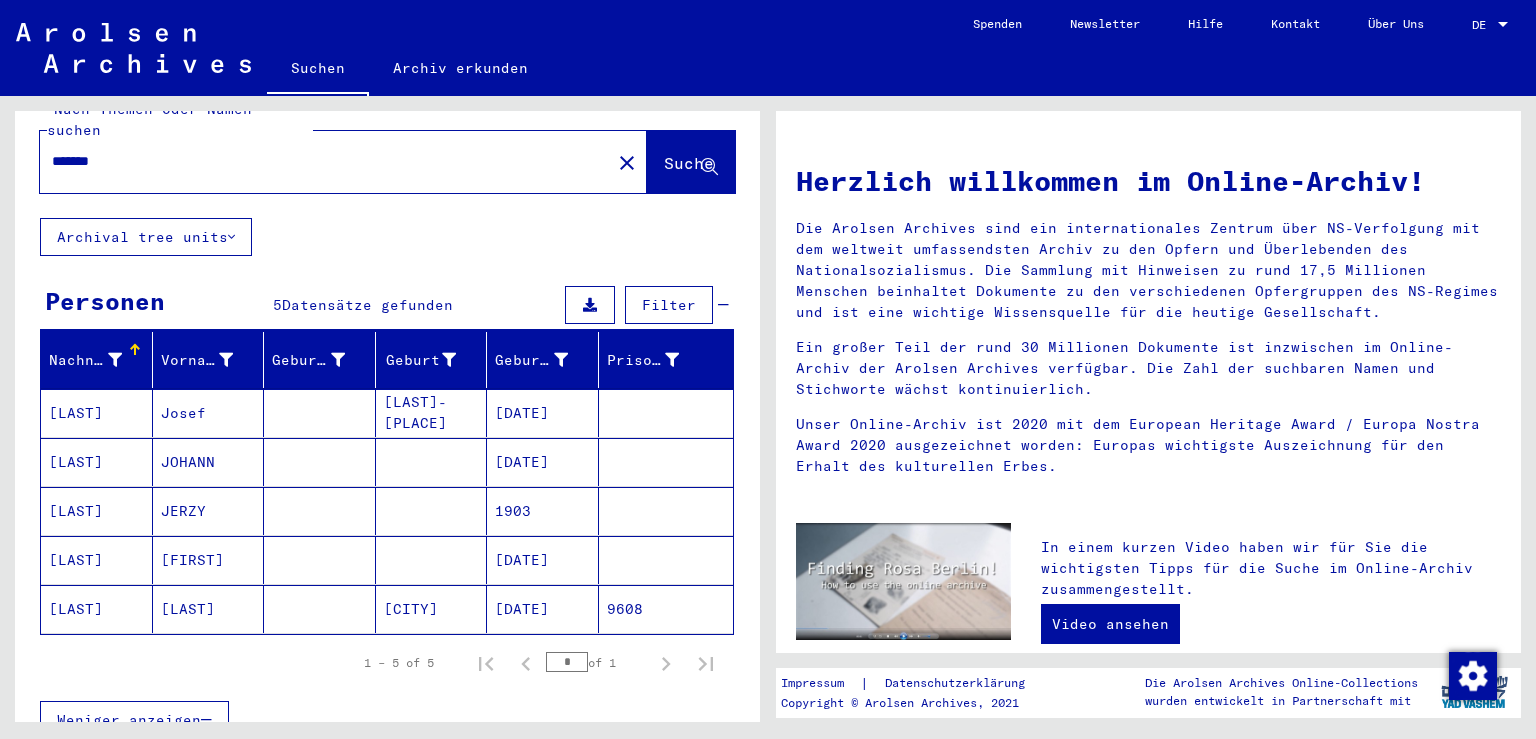 click on "[LAST]" at bounding box center (97, 413) 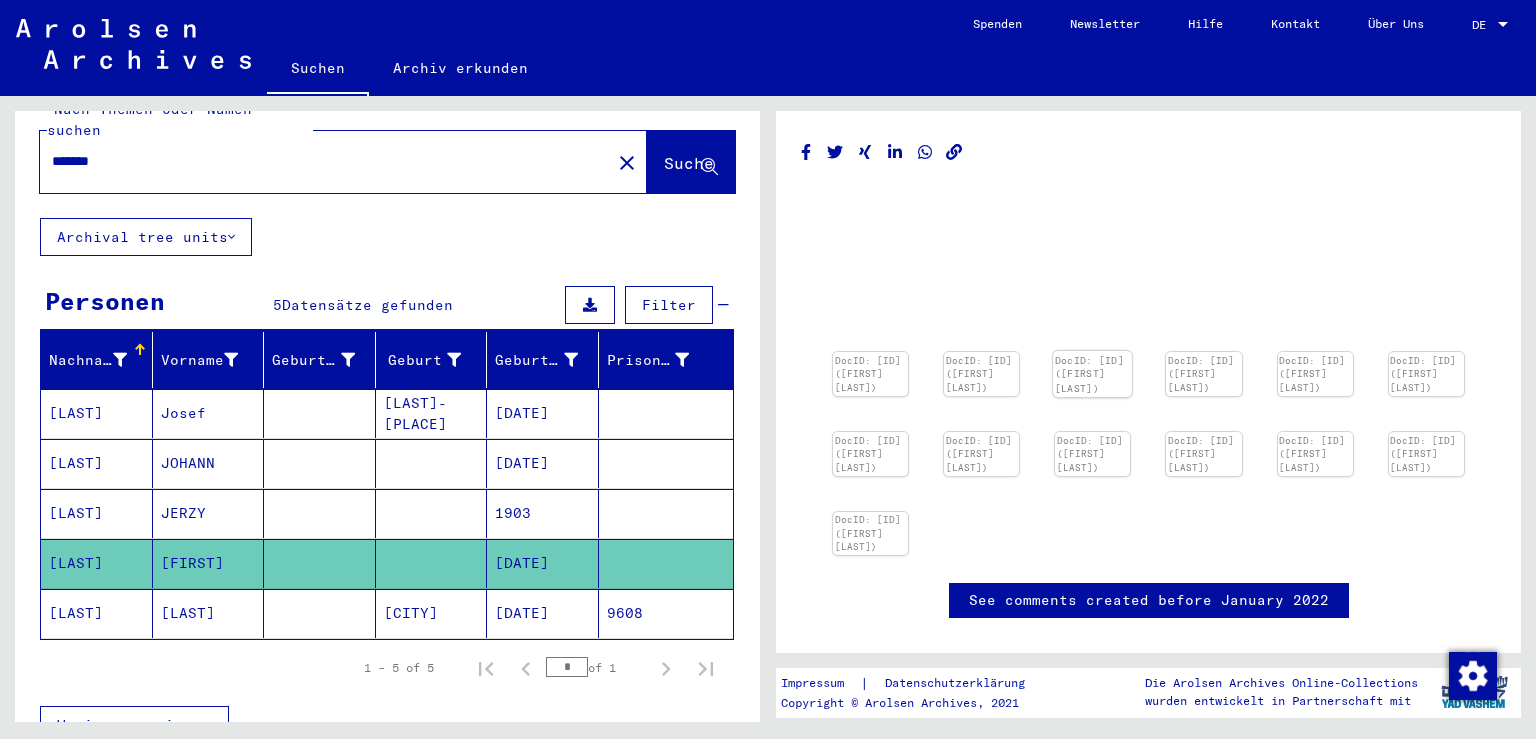 click at bounding box center [870, 352] 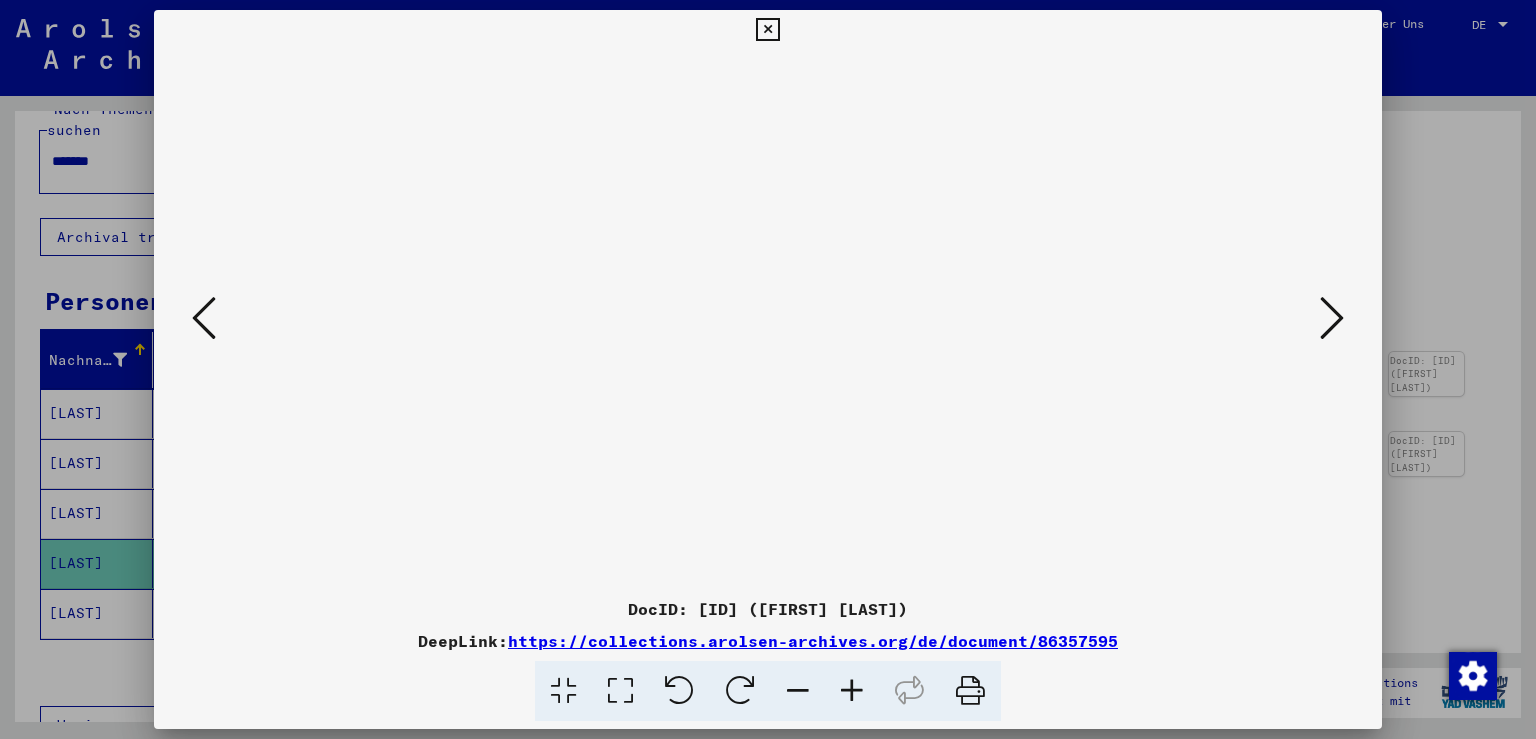 click at bounding box center (1332, 318) 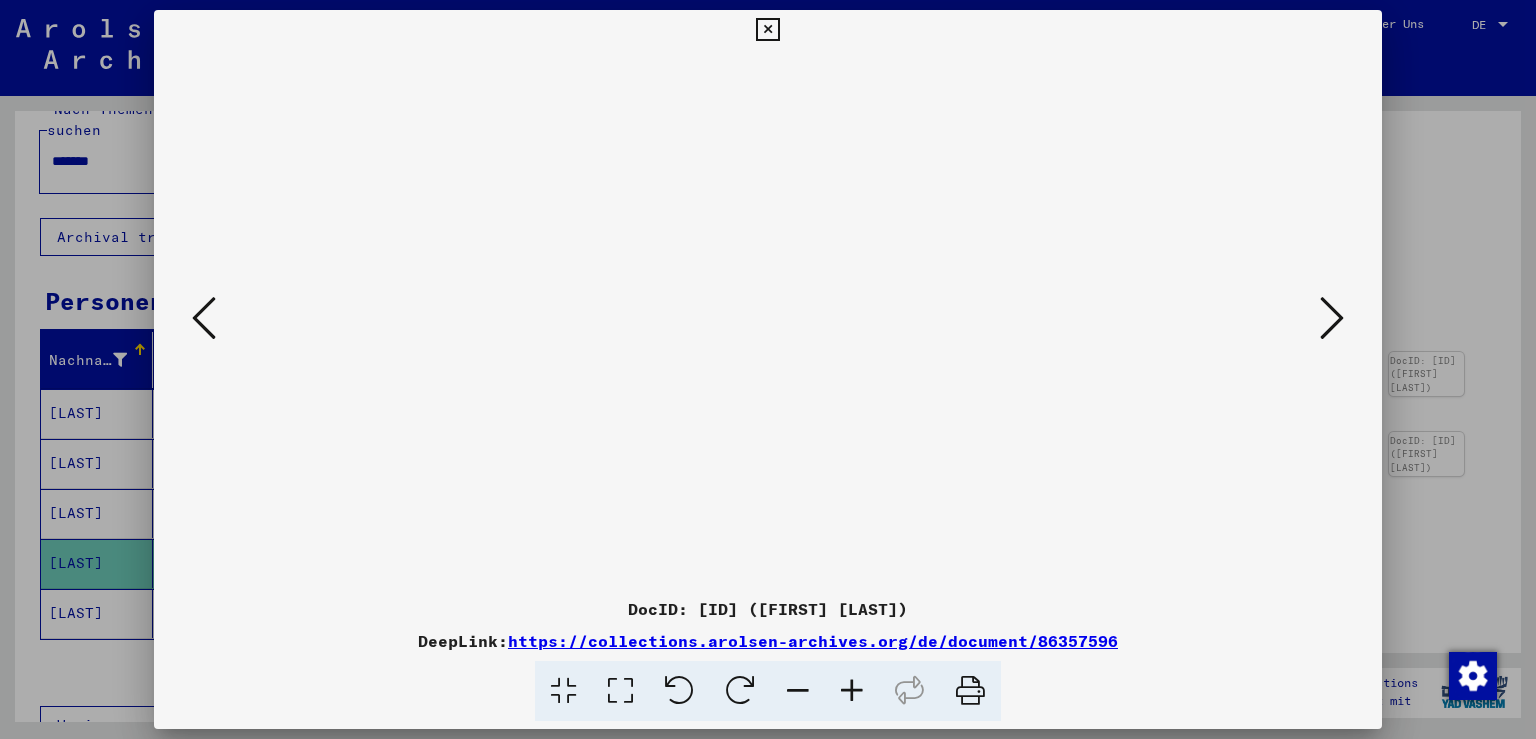 click at bounding box center [852, 691] 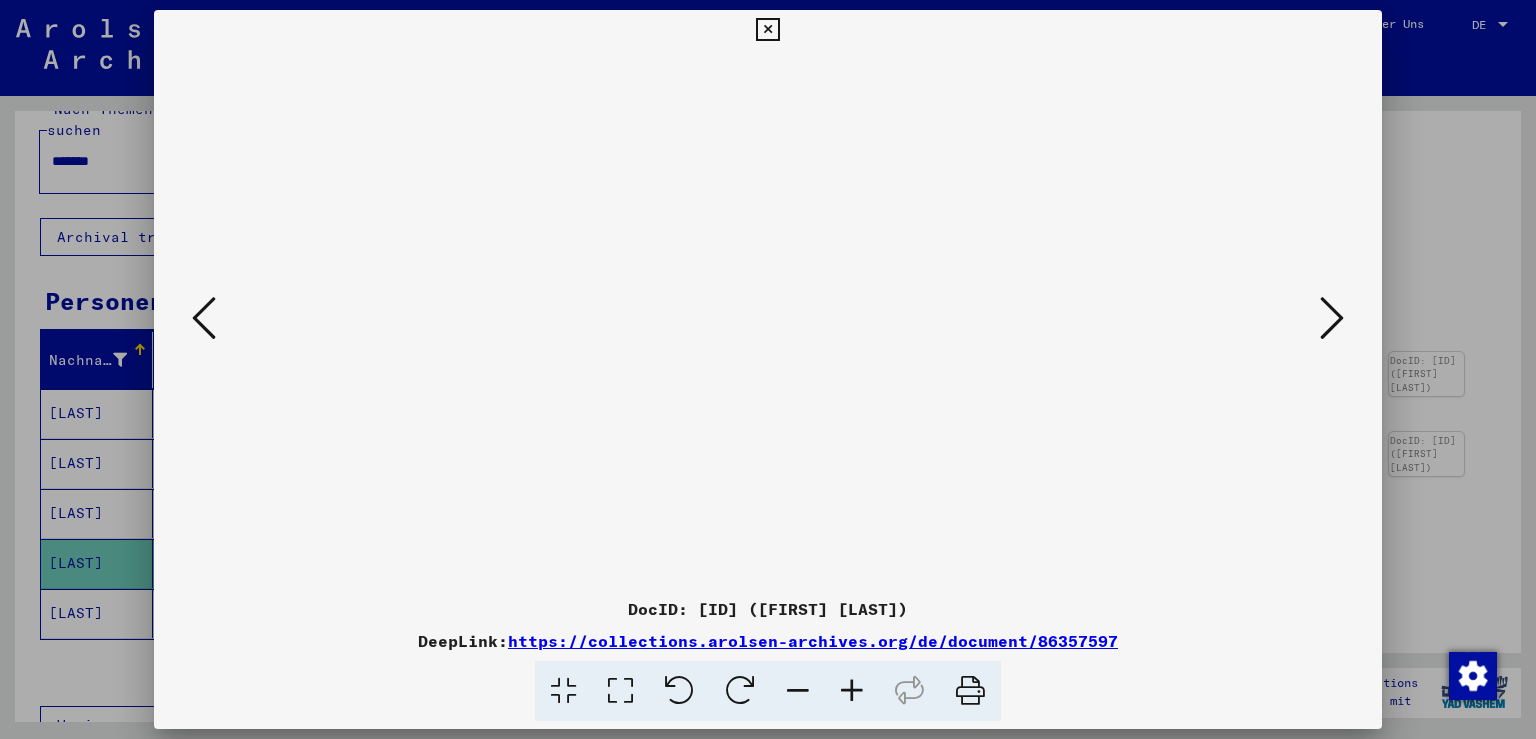 click at bounding box center [1332, 318] 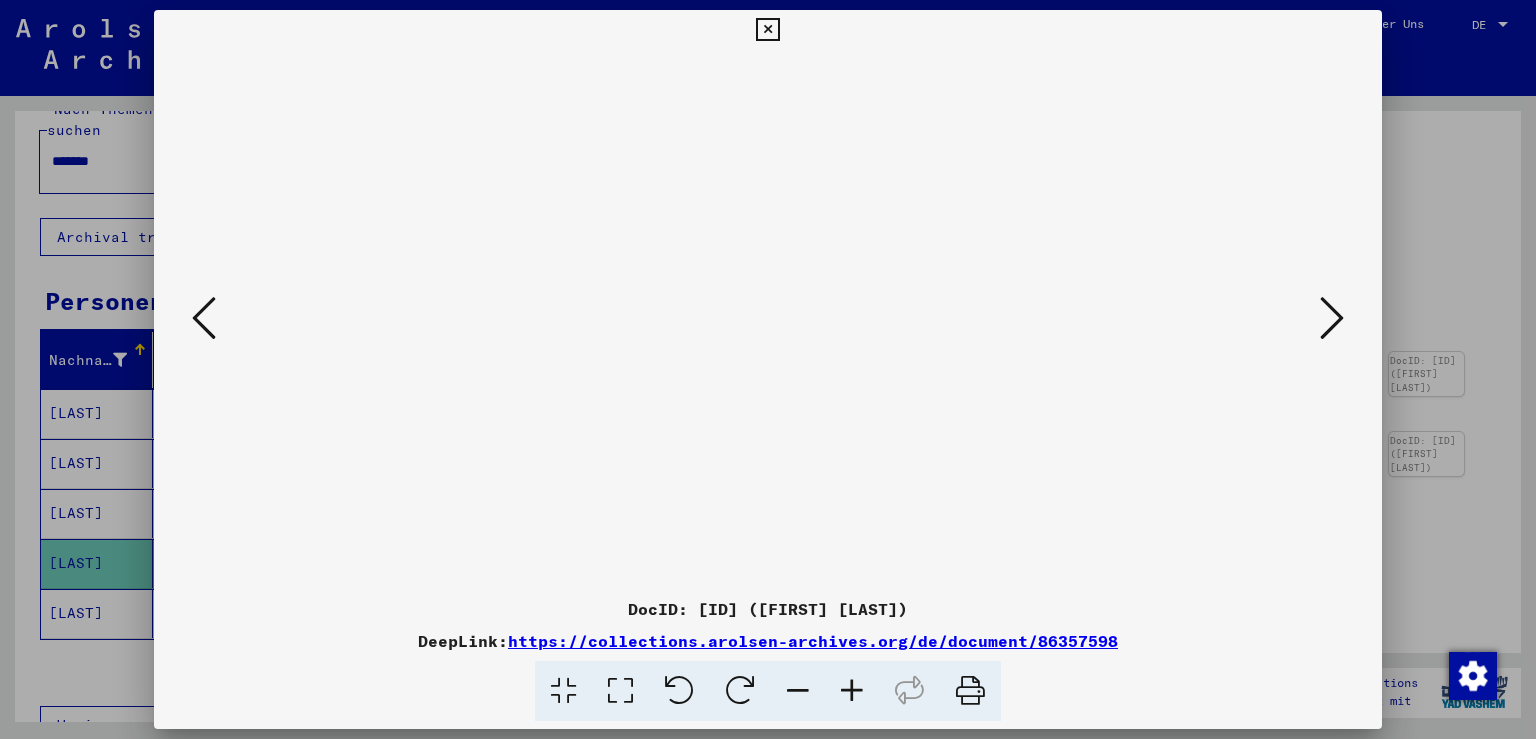 click at bounding box center [1332, 318] 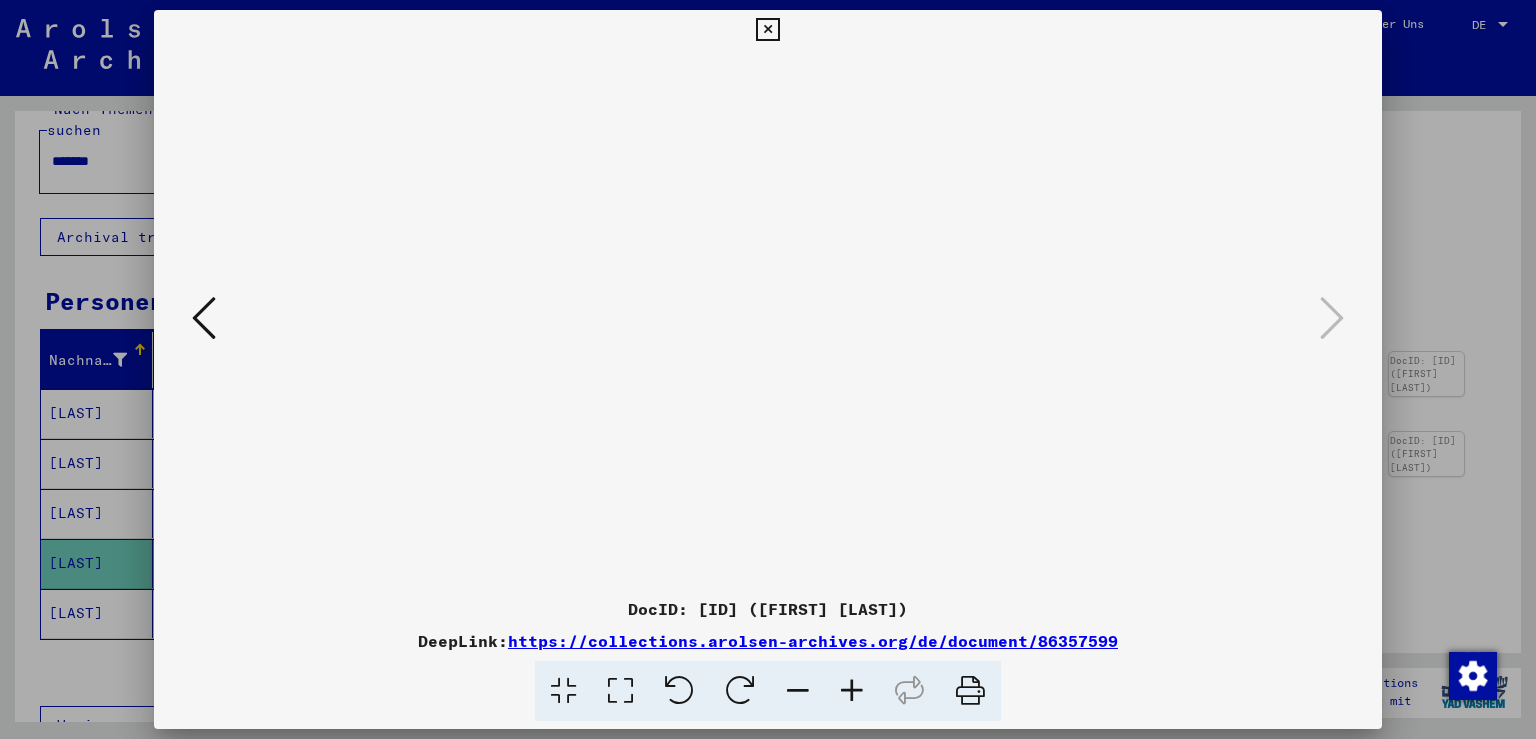 click at bounding box center (767, 30) 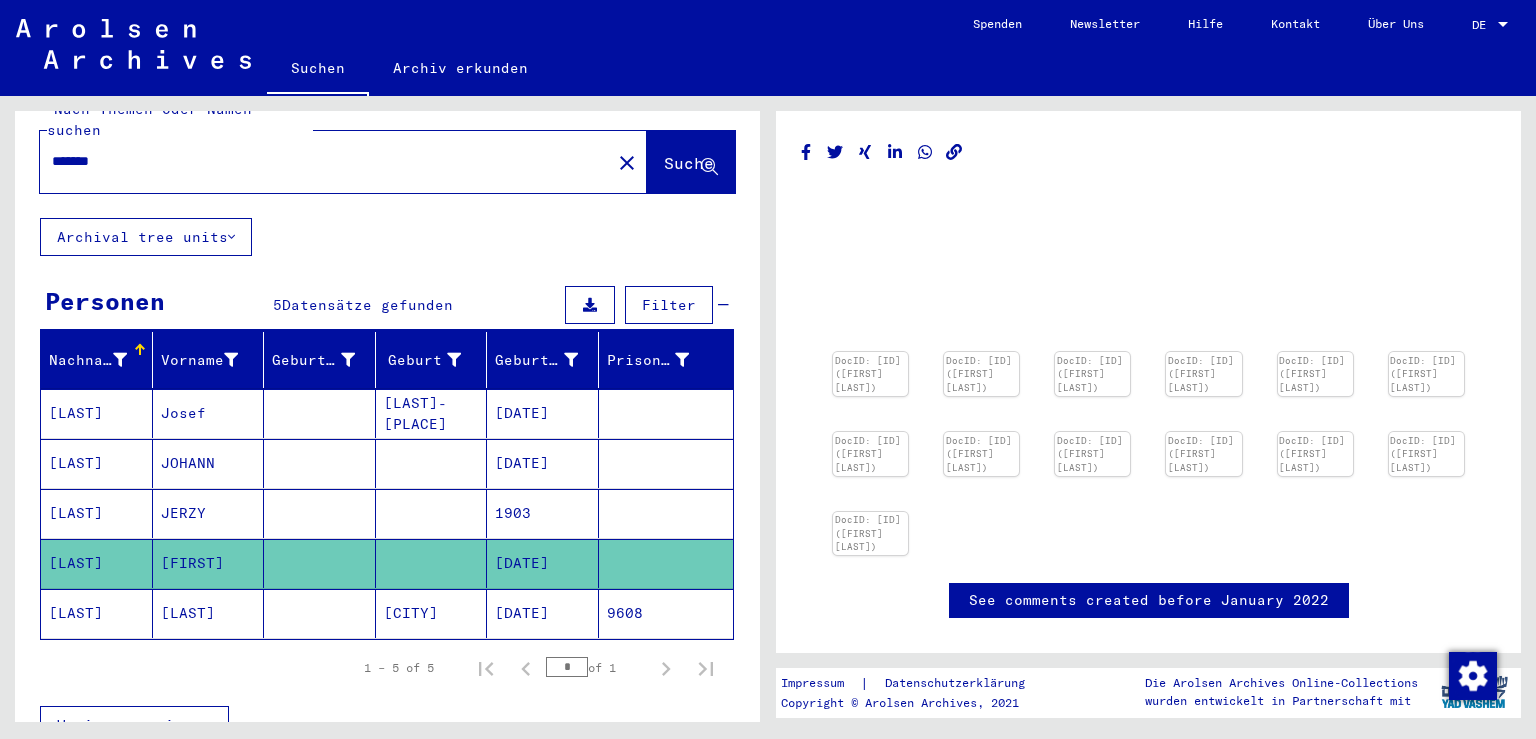 click on "[LAST]" at bounding box center (97, 413) 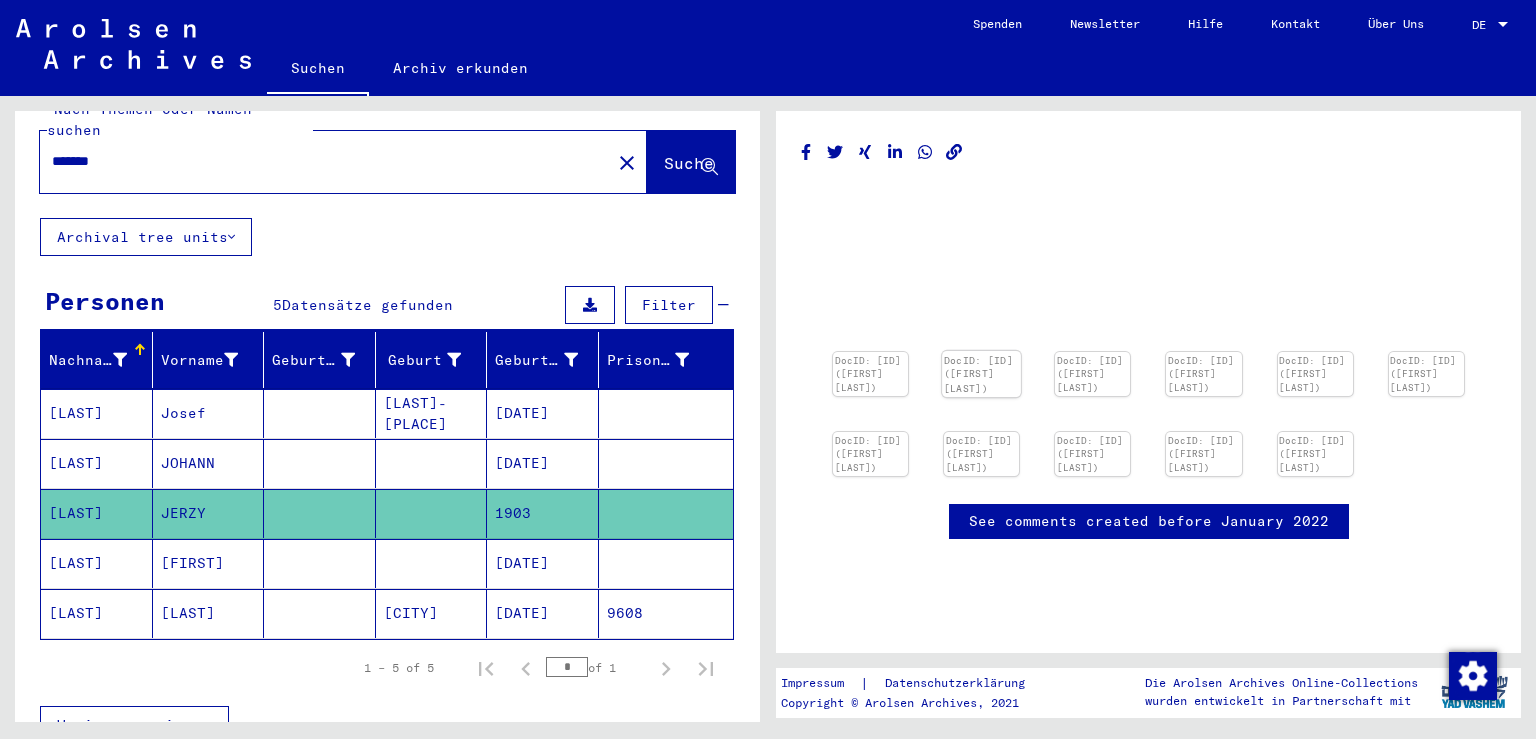 click at bounding box center (870, 352) 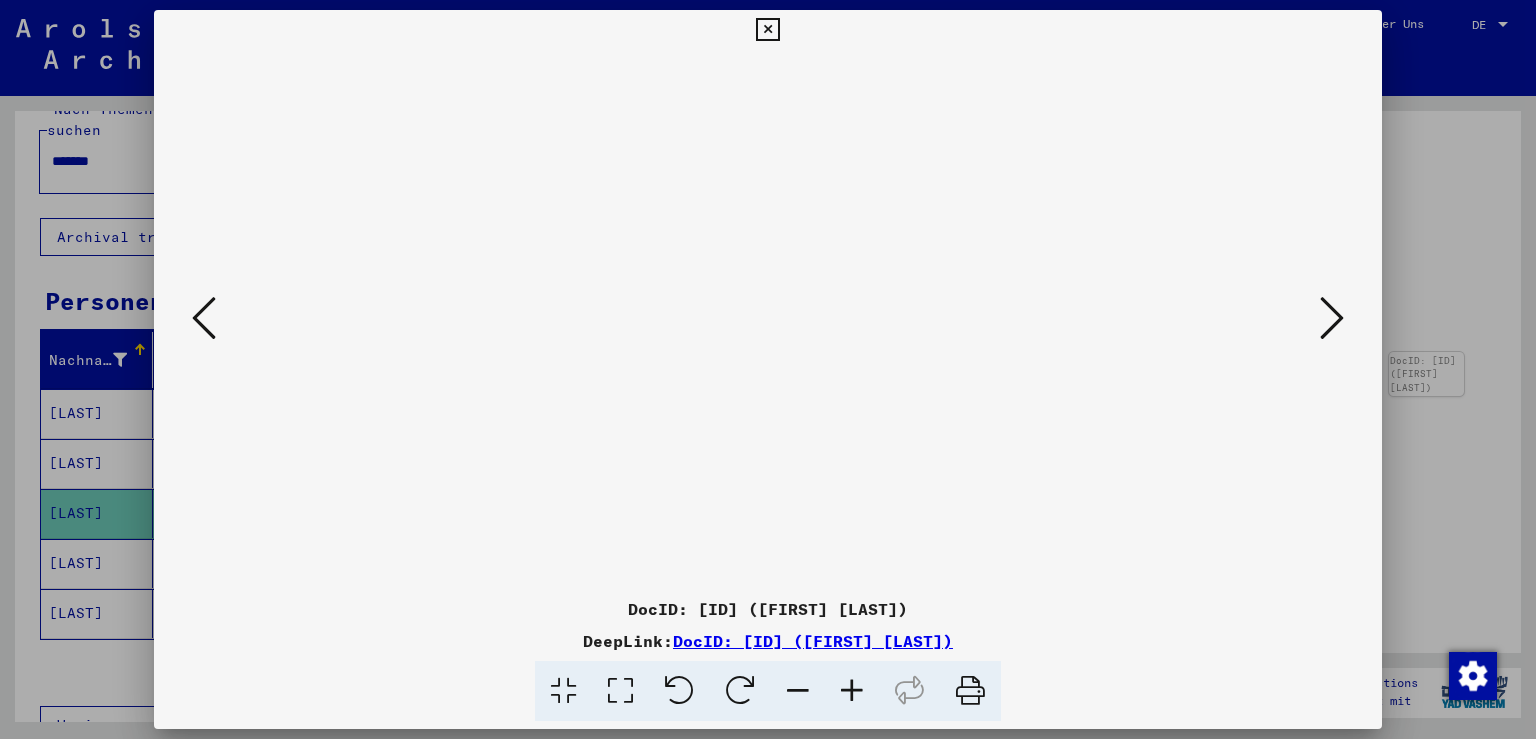 click at bounding box center (852, 691) 